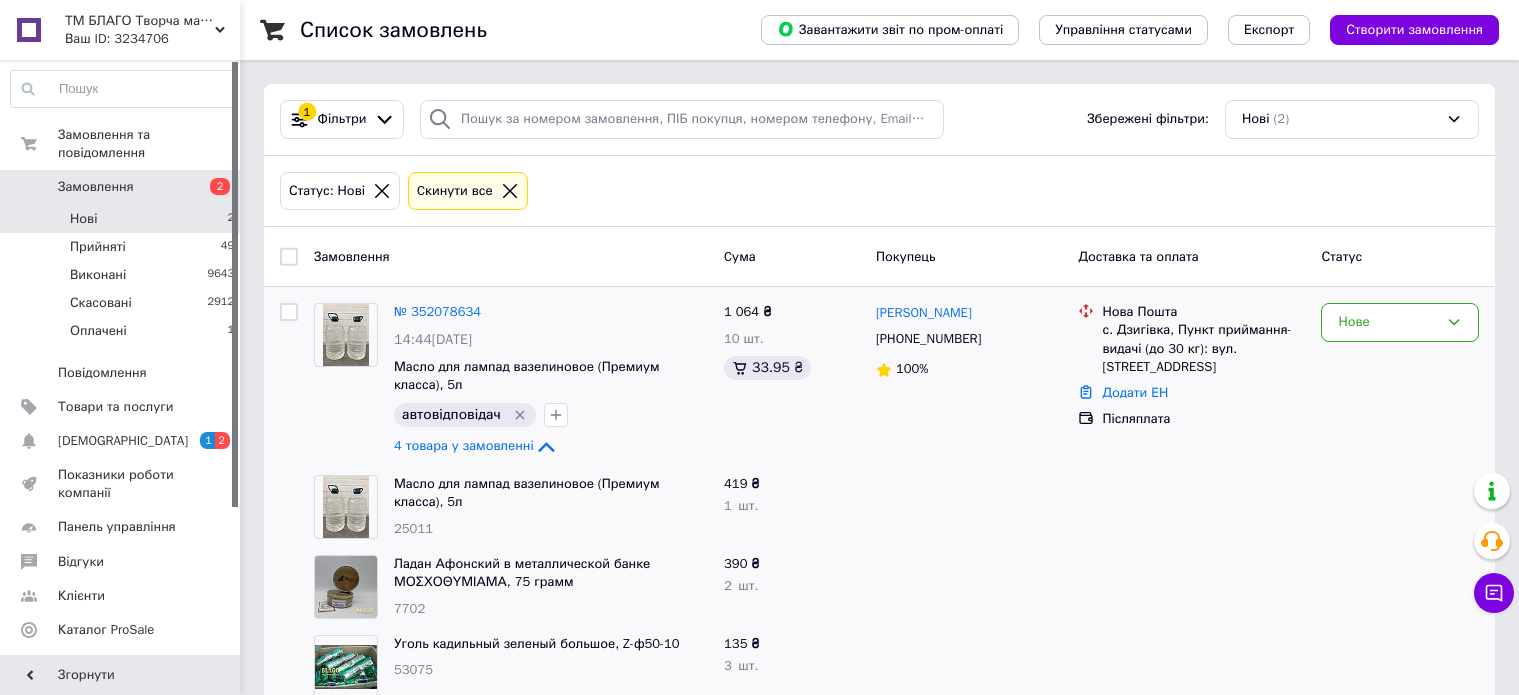 scroll, scrollTop: 0, scrollLeft: 0, axis: both 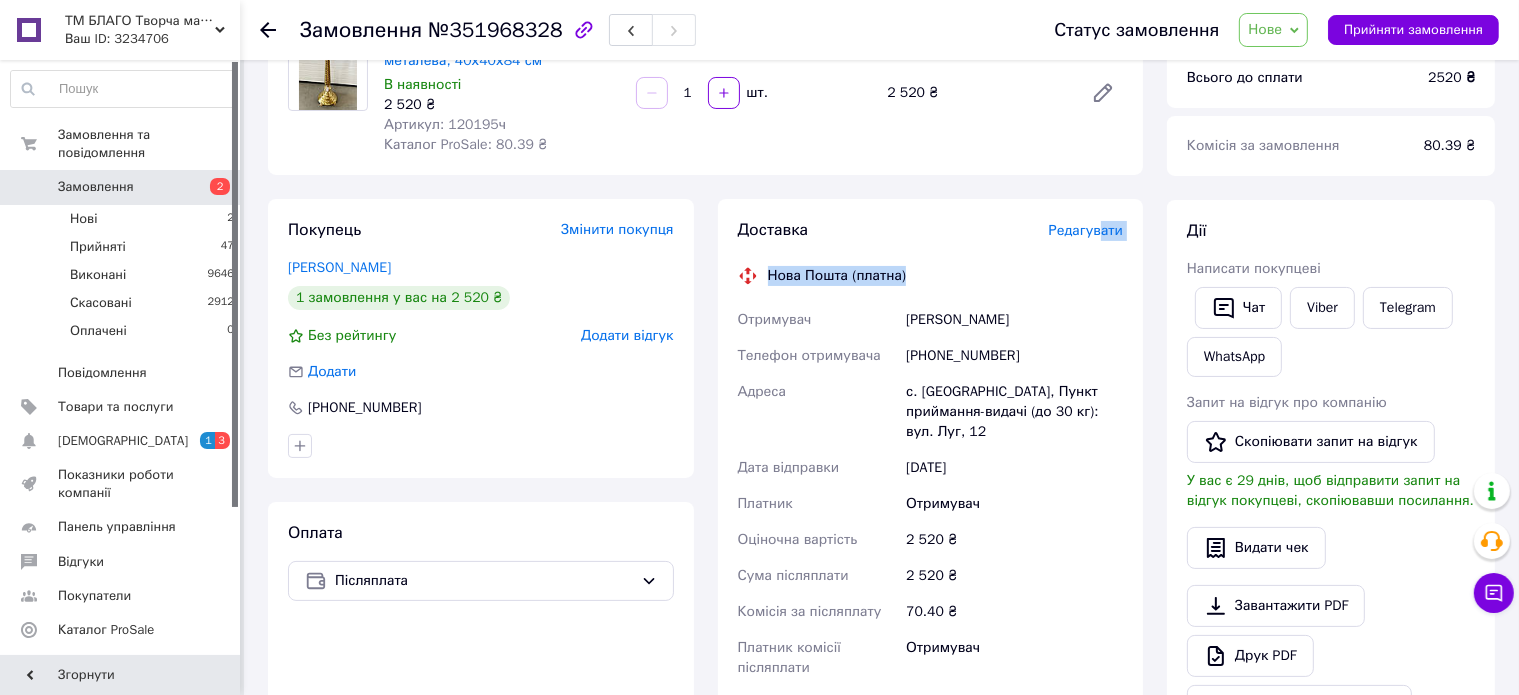 click on "Доставка Редагувати Нова Пошта (платна) Отримувач Митко Марія Телефон отримувача +380988044189 Адреса с. Нові Петликівці, Пункт приймання-видачі (до 30 кг): вул. Луг, 12 Дата відправки 10.07.2025 Платник Отримувач Оціночна вартість 2 520 ₴ Сума післяплати 2 520 ₴ Комісія за післяплату 70.40 ₴ Платник комісії післяплати Отримувач Передати номер або Згенерувати ЕН" at bounding box center (931, 549) 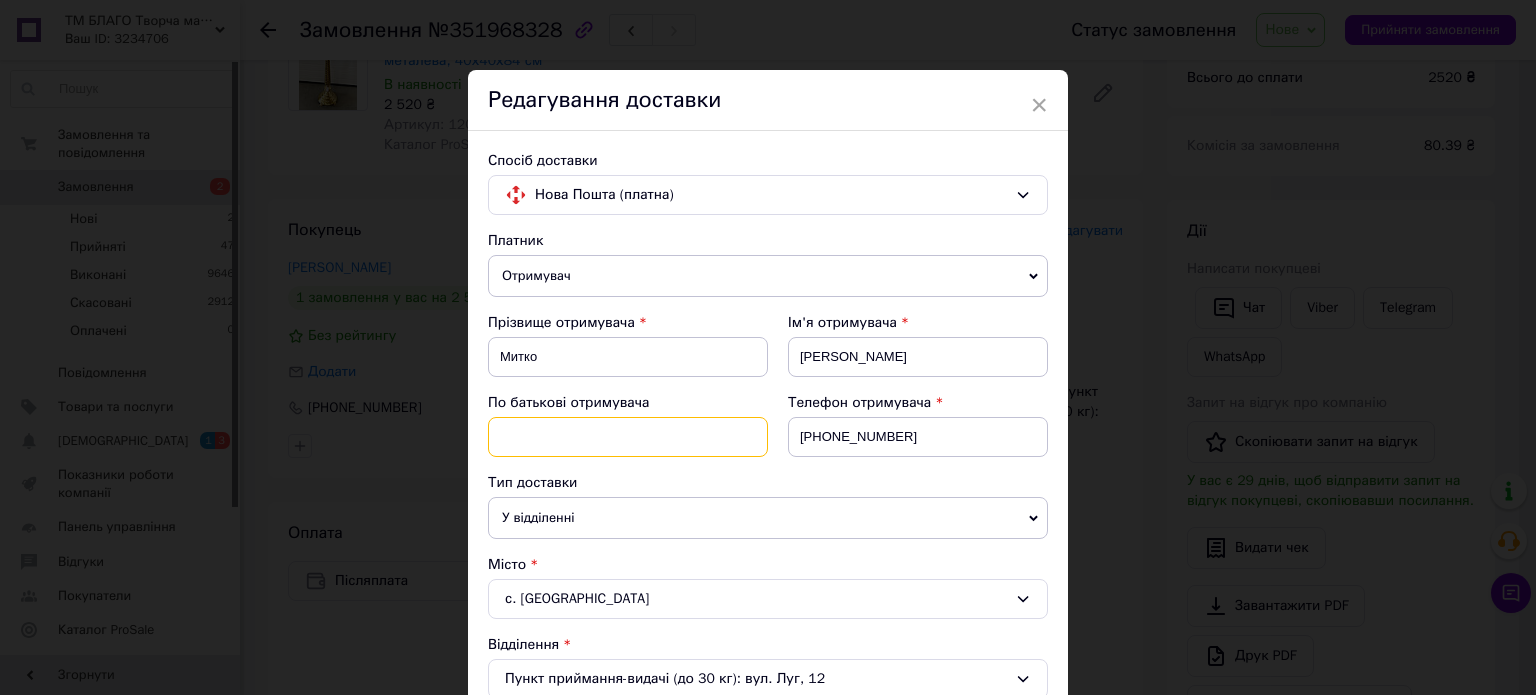 click at bounding box center (628, 437) 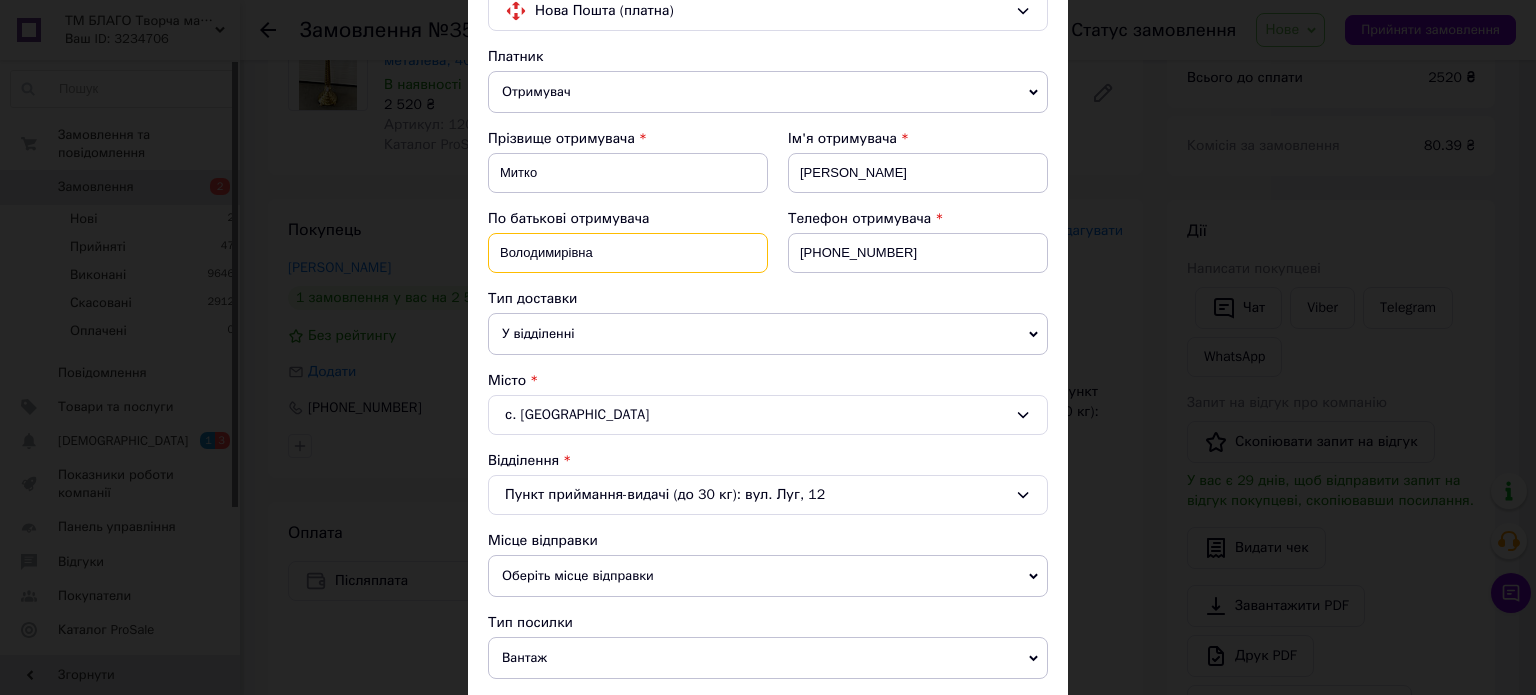 scroll, scrollTop: 100, scrollLeft: 0, axis: vertical 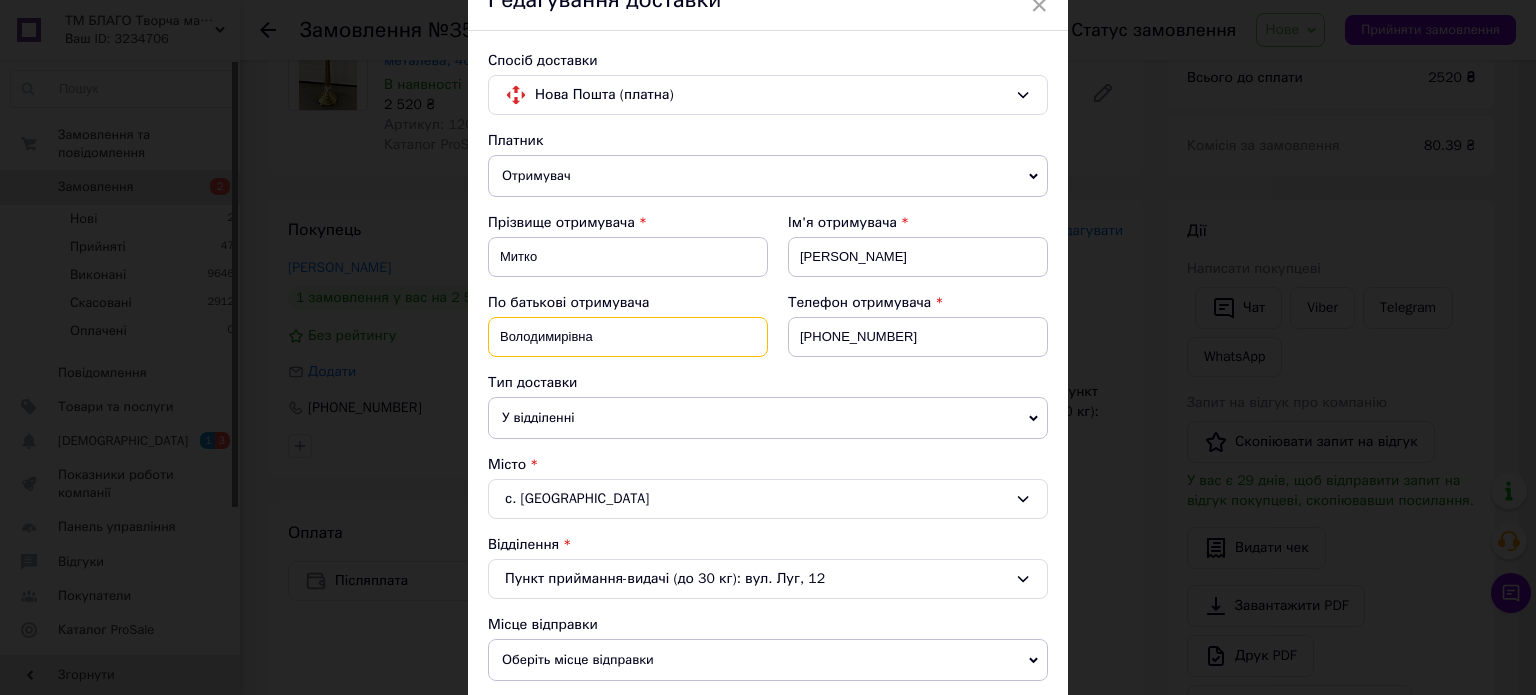 type on "Володимирівна" 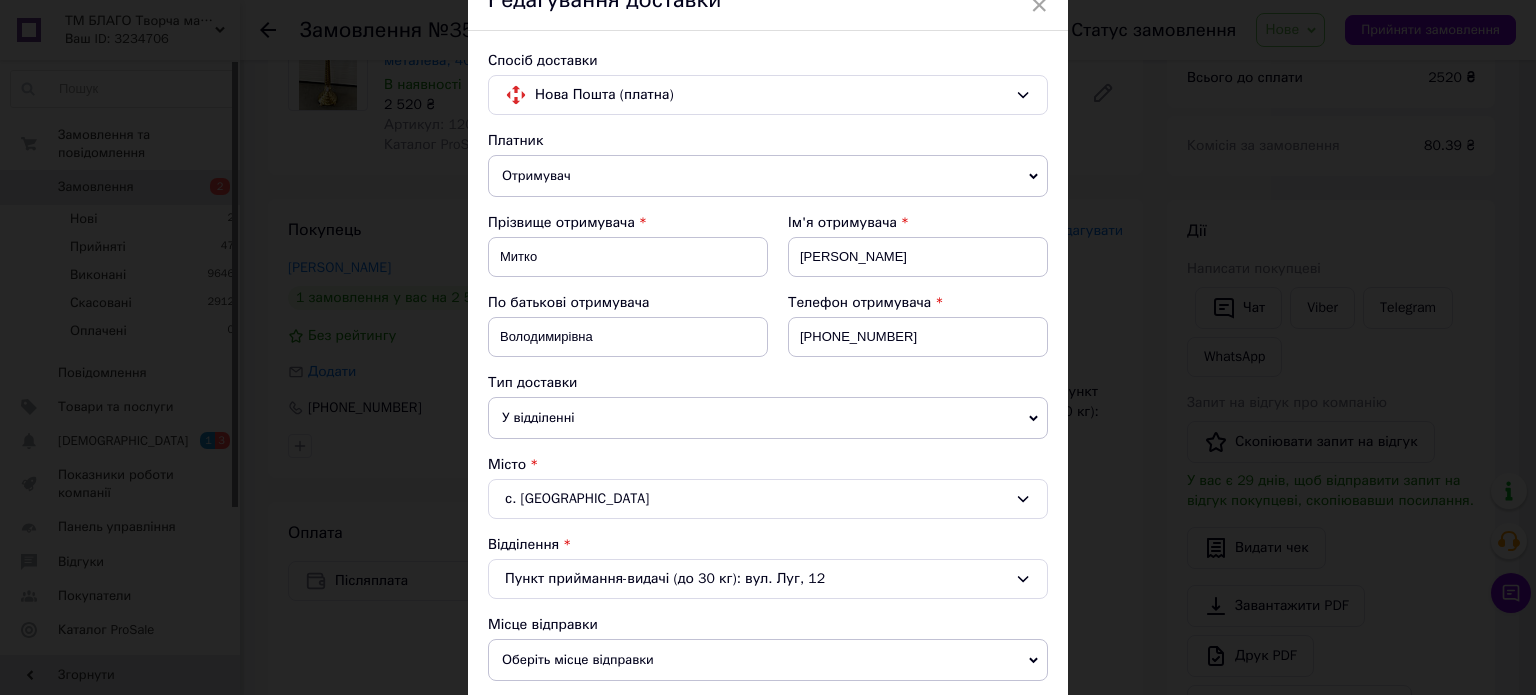 click on "У відділенні" at bounding box center (768, 418) 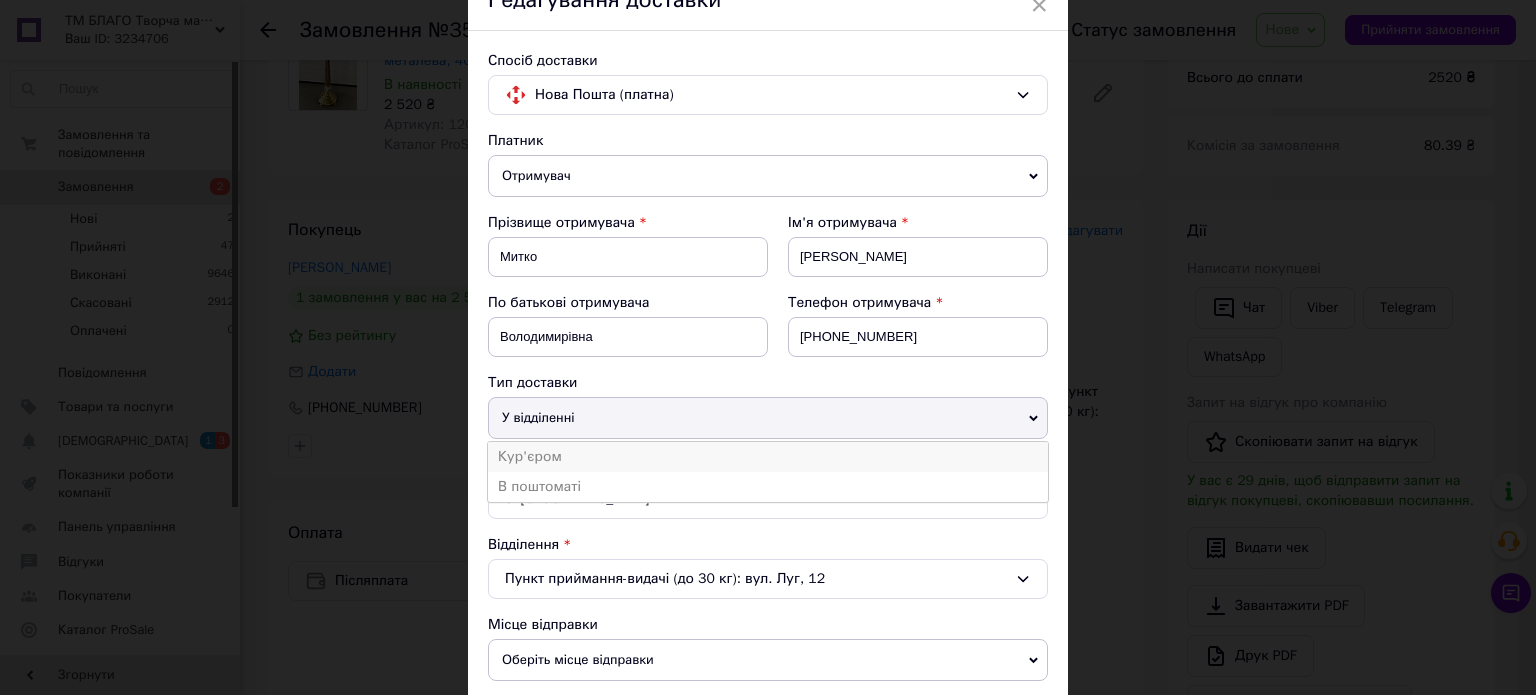 click on "Кур'єром" at bounding box center [768, 457] 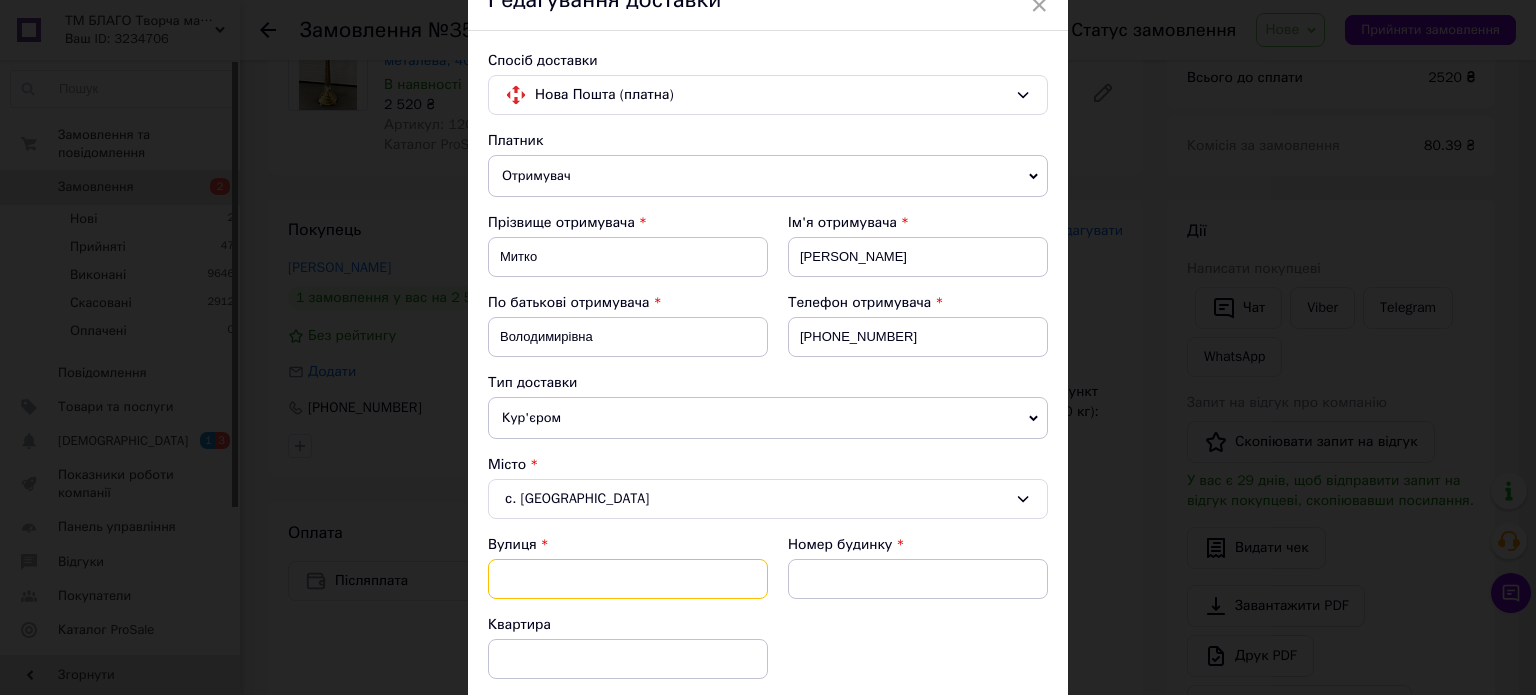 click at bounding box center (628, 579) 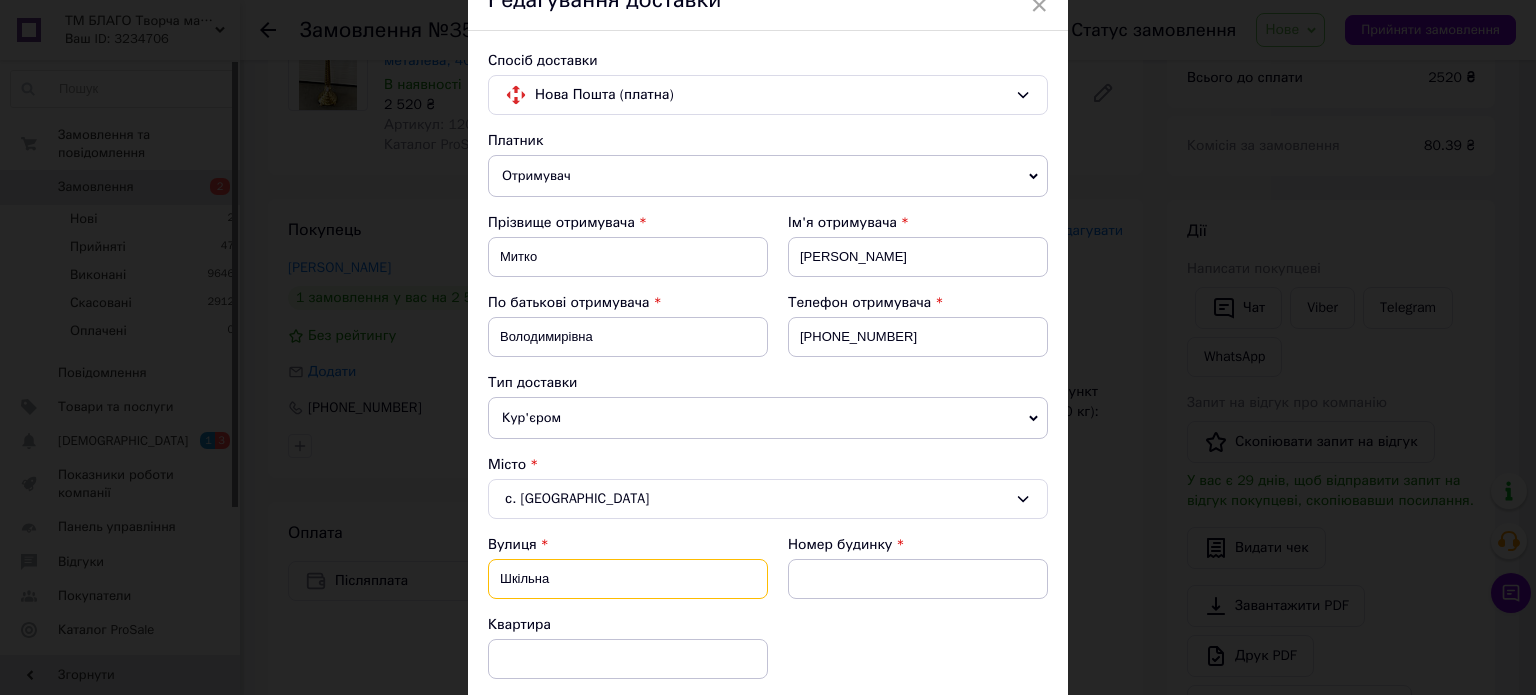 type on "Шкільна" 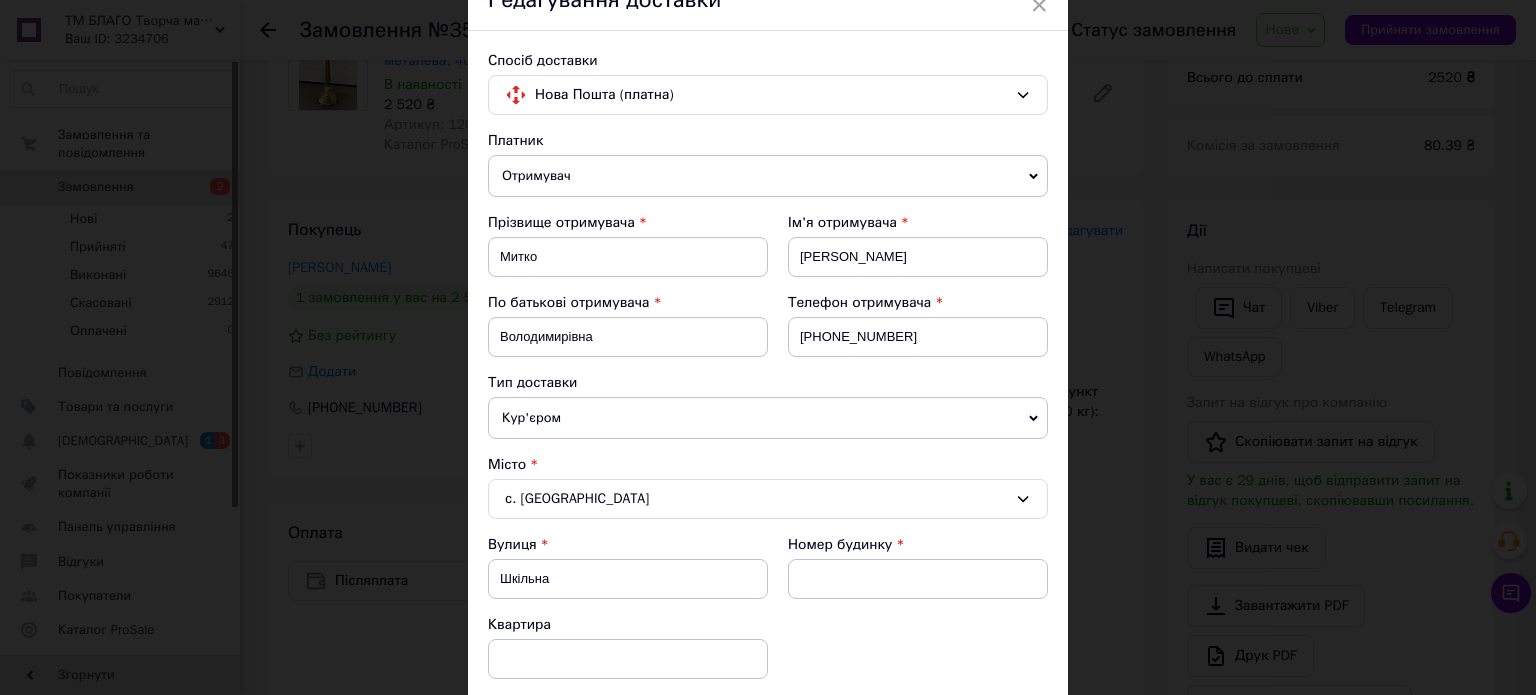 click on "Номер будинку" at bounding box center [908, 575] 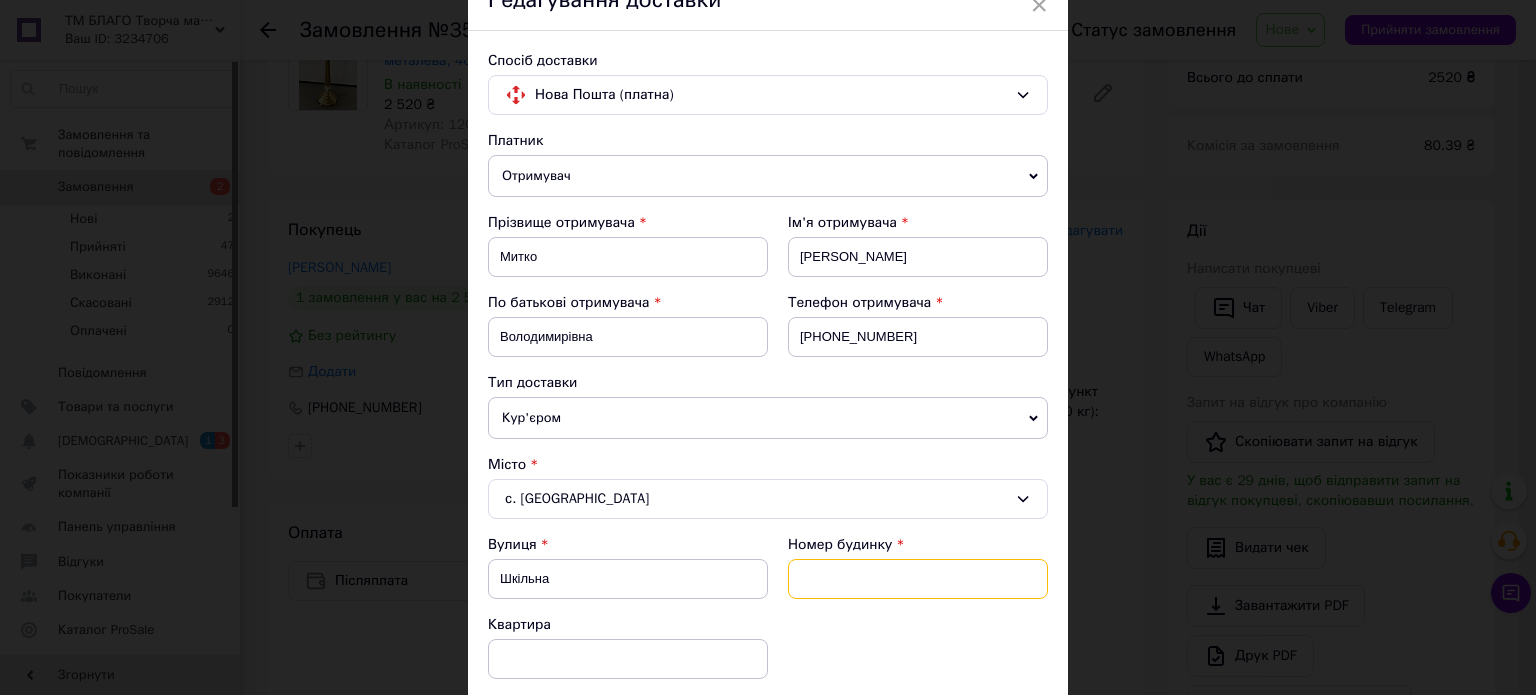 click at bounding box center (918, 579) 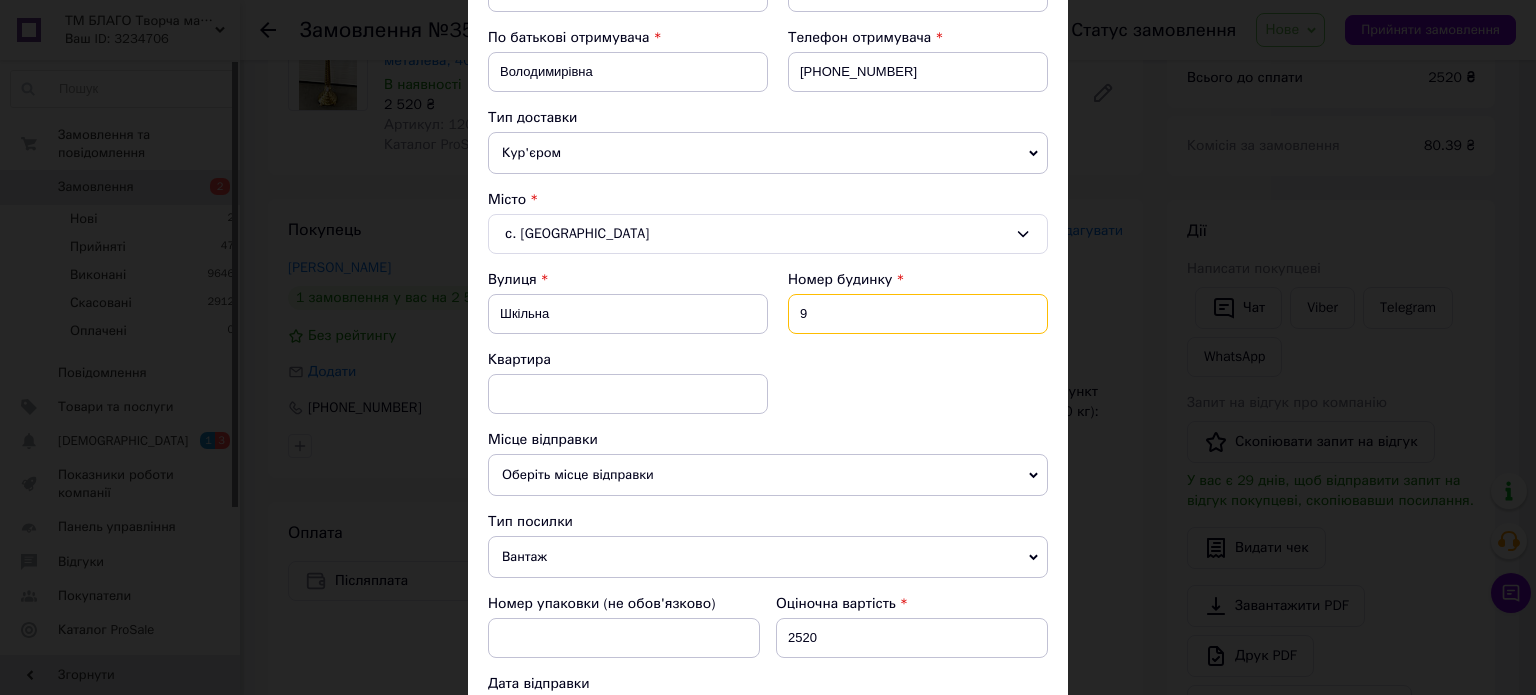scroll, scrollTop: 400, scrollLeft: 0, axis: vertical 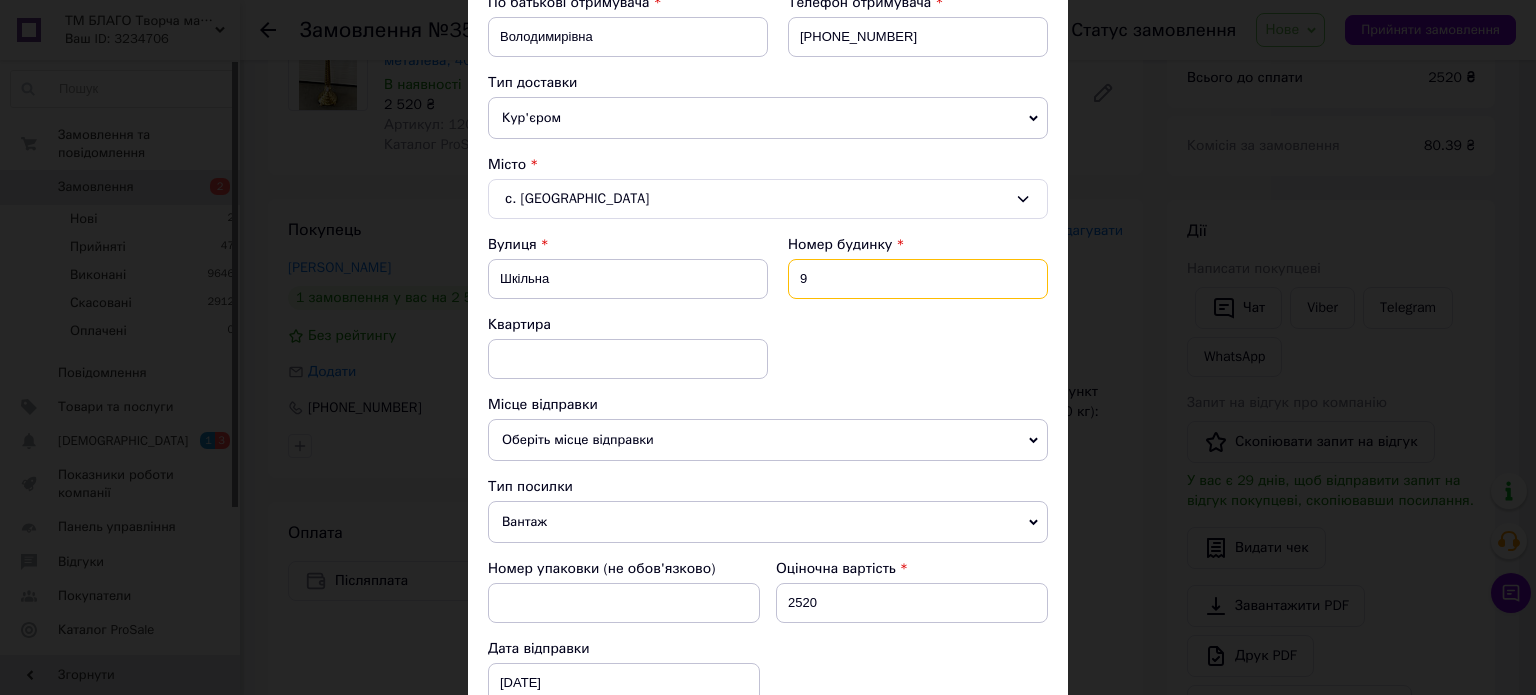 type on "9" 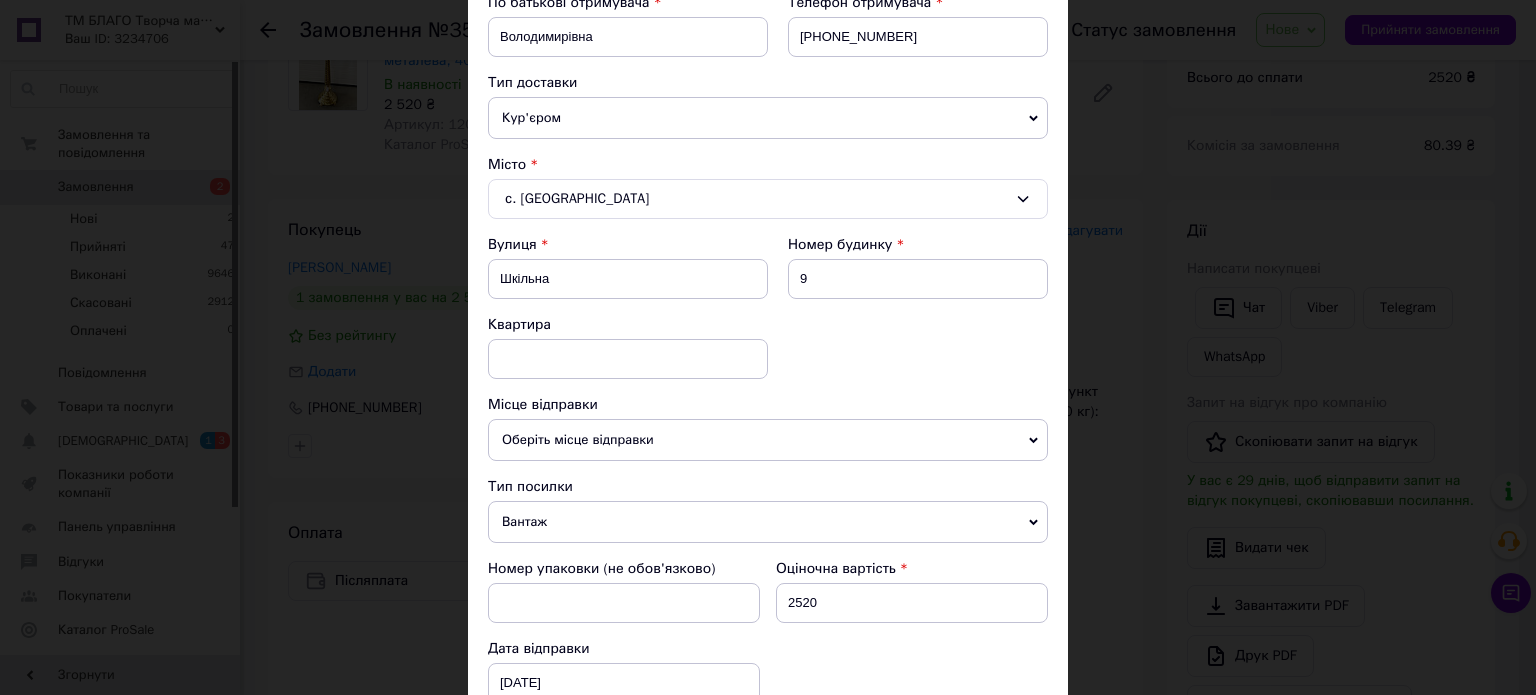click on "Оберіть місце відправки" at bounding box center (768, 440) 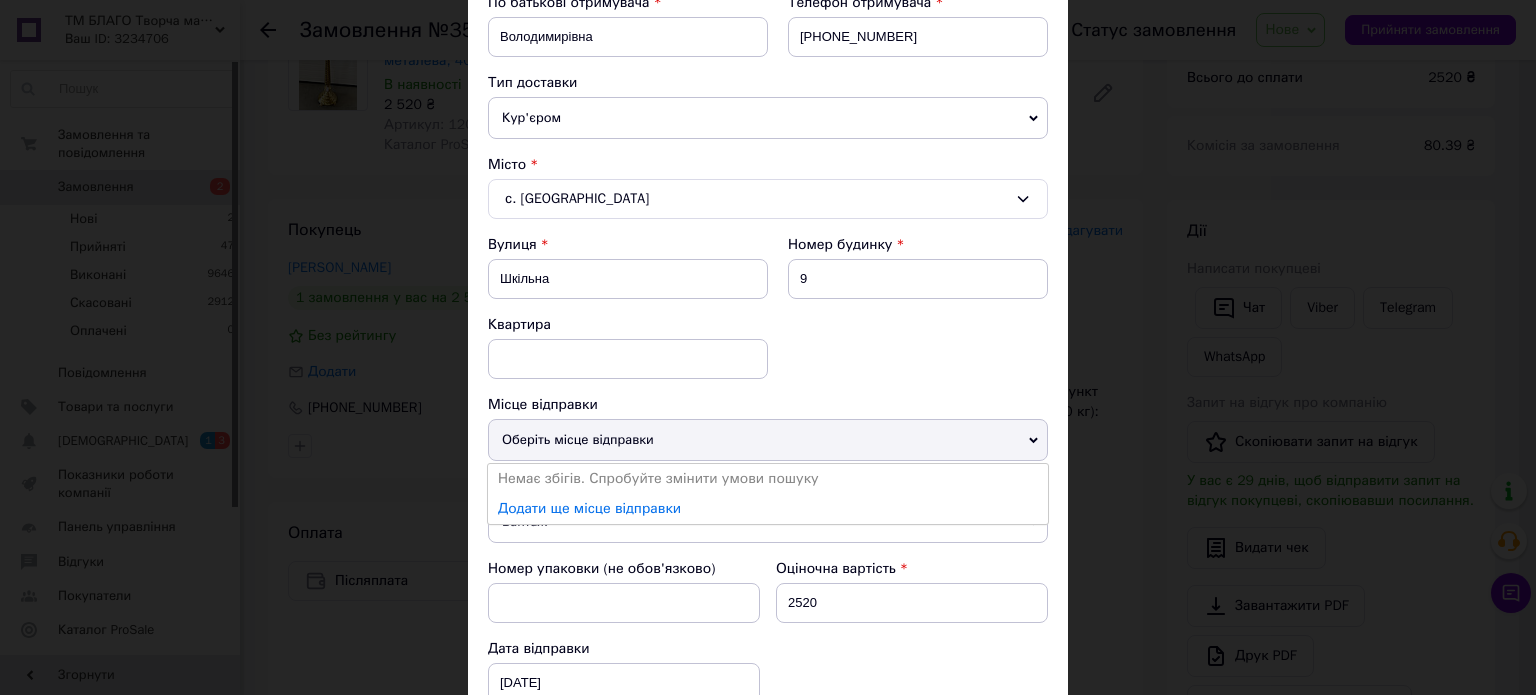 click on "Вулиця Шкільна Номер будинку 9 Квартира" at bounding box center (768, 315) 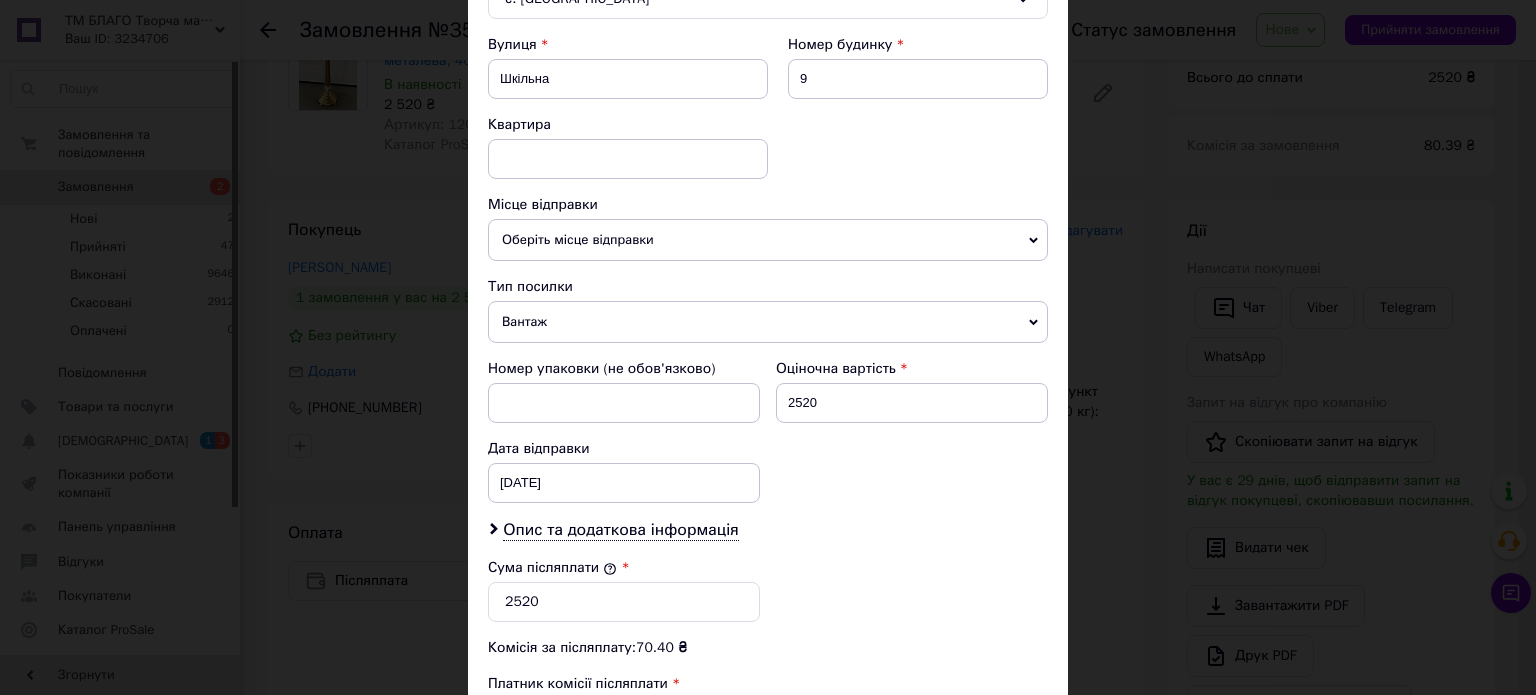 scroll, scrollTop: 800, scrollLeft: 0, axis: vertical 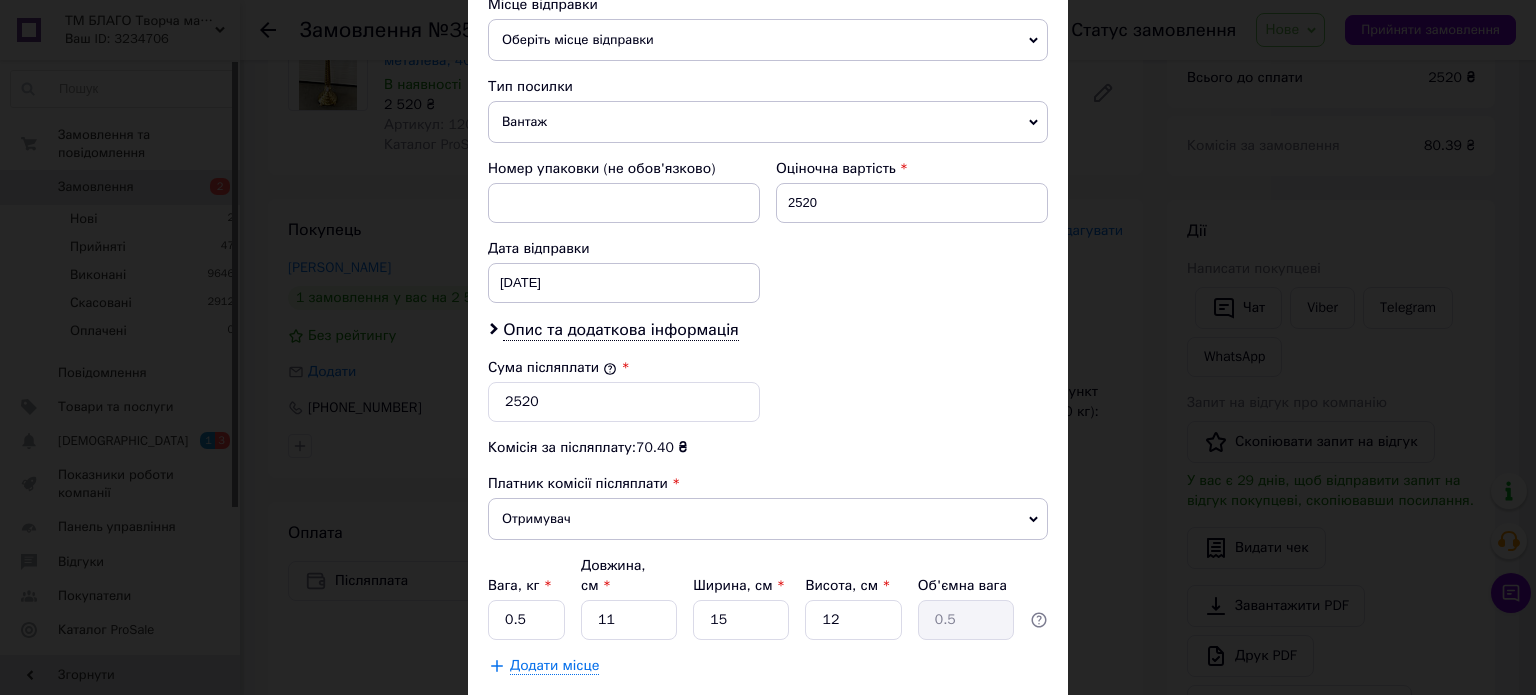 click on "Зберегти" at bounding box center [999, 716] 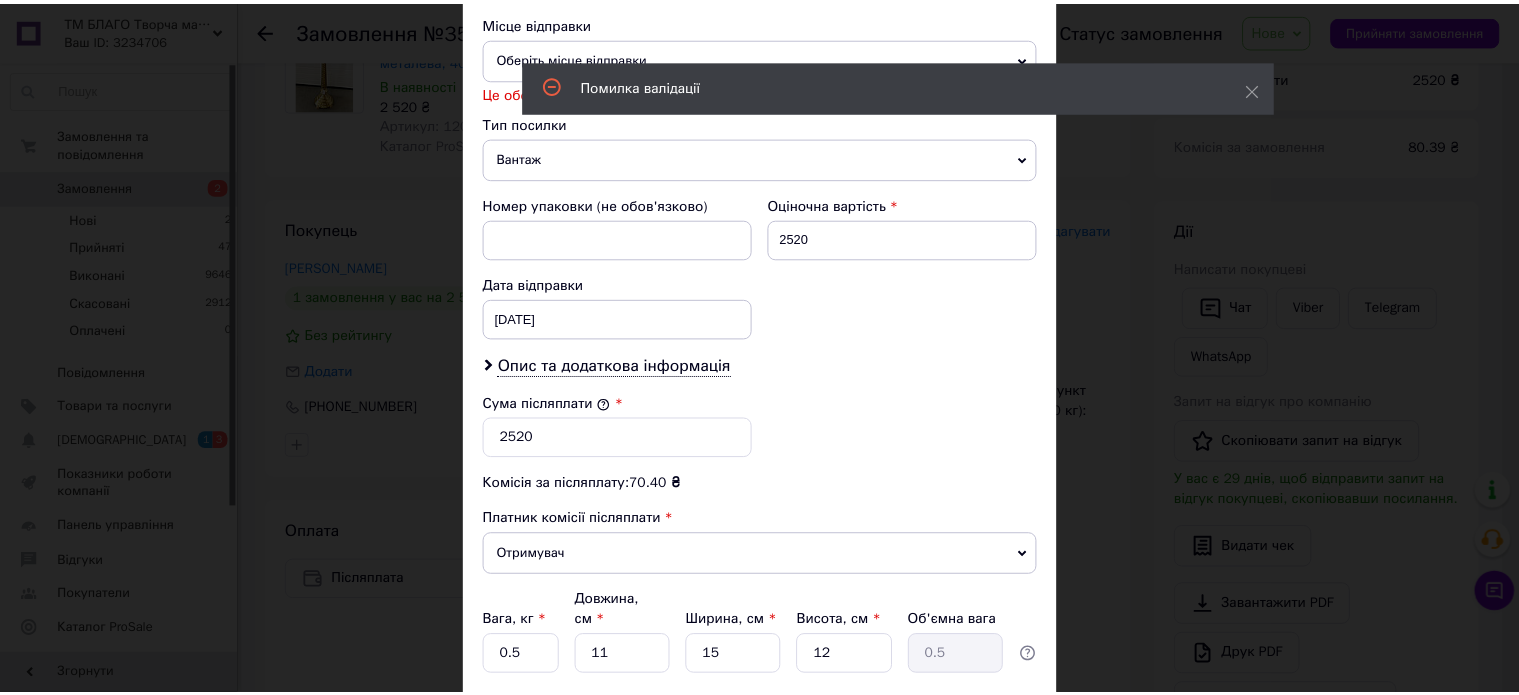 scroll, scrollTop: 506, scrollLeft: 0, axis: vertical 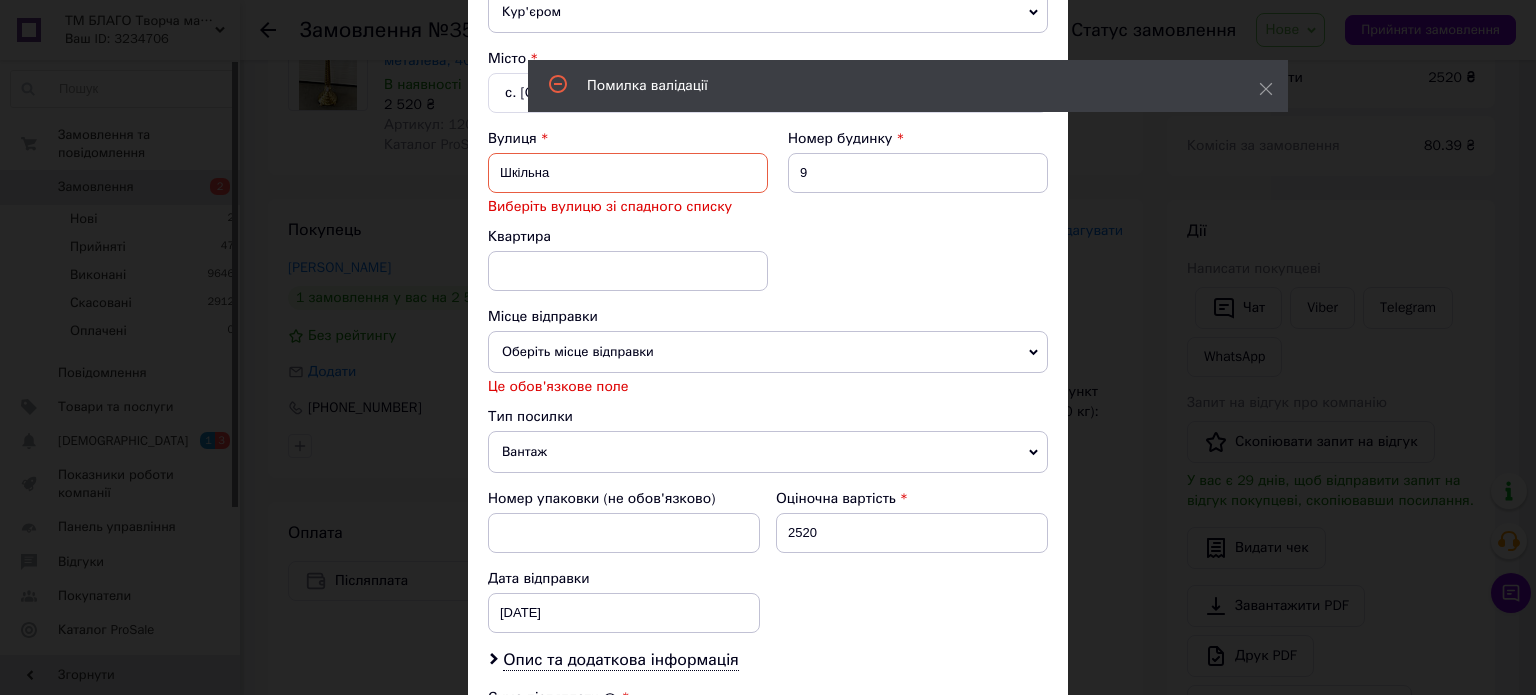click on "Шкільна" at bounding box center (628, 173) 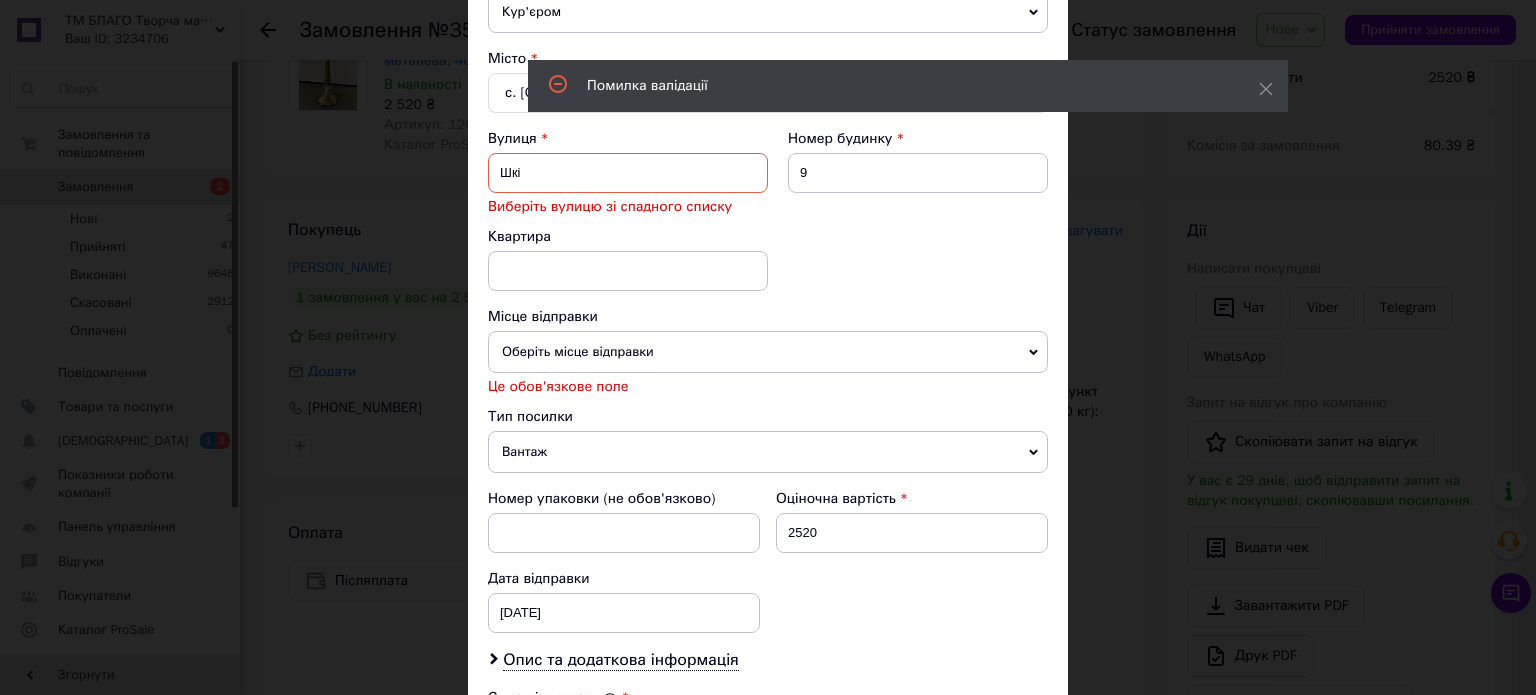 type on "Шкі" 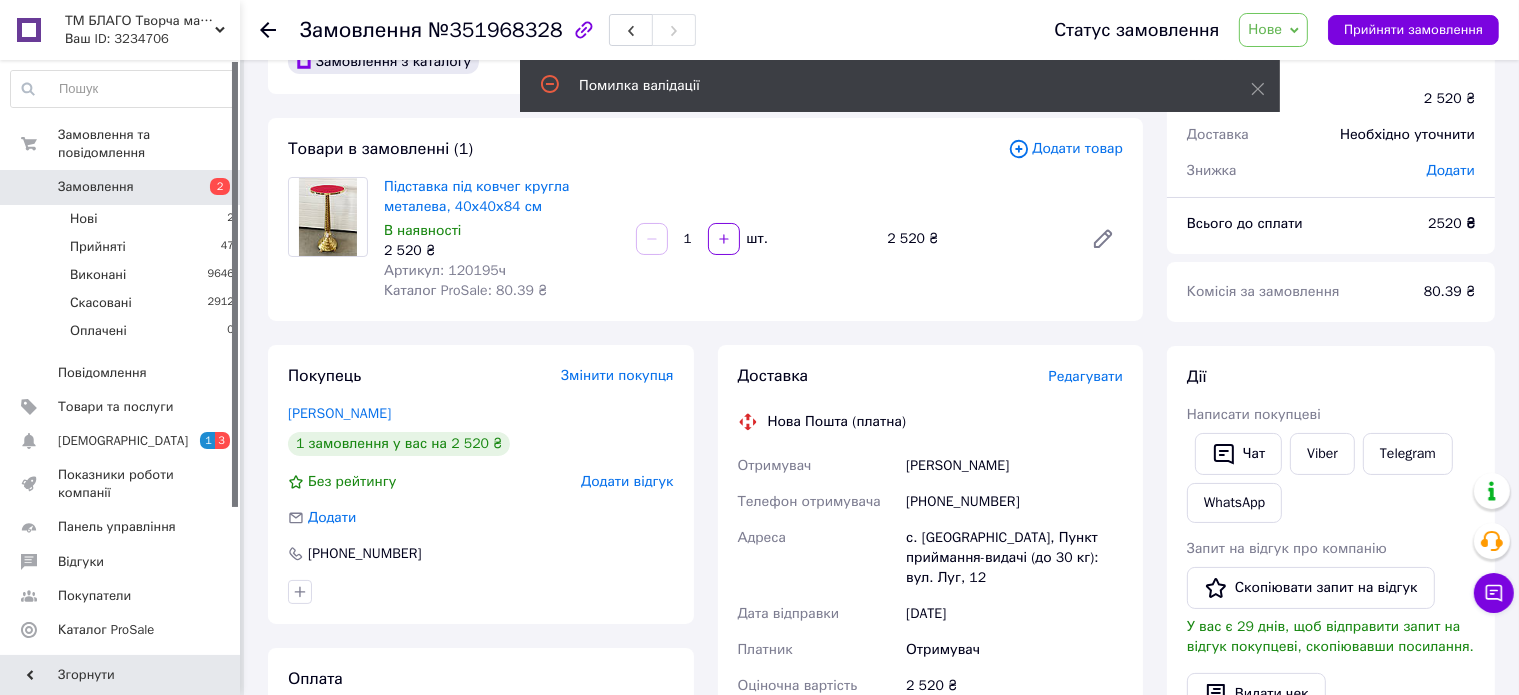 scroll, scrollTop: 0, scrollLeft: 0, axis: both 